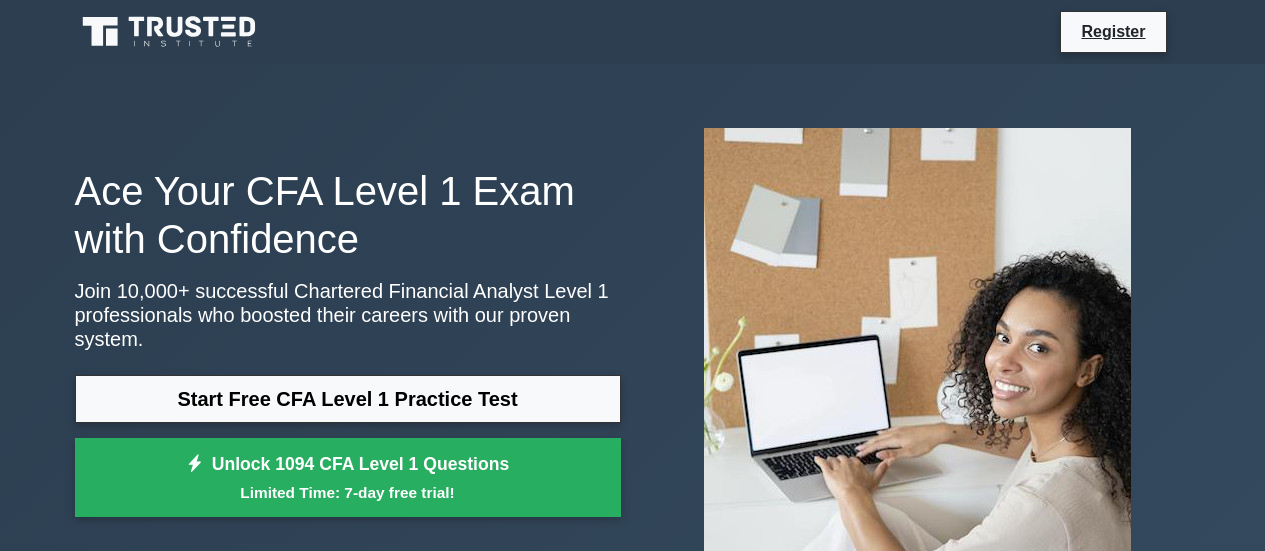 click on "Start Free CFA Level 1 Practice Test" at bounding box center [348, 399] 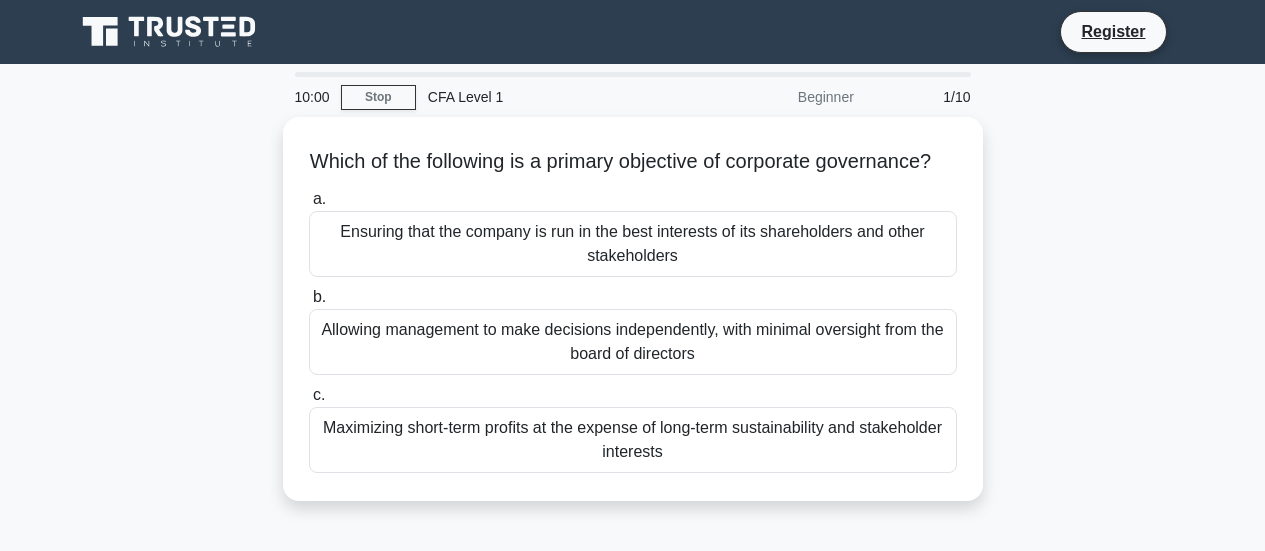 scroll, scrollTop: 0, scrollLeft: 0, axis: both 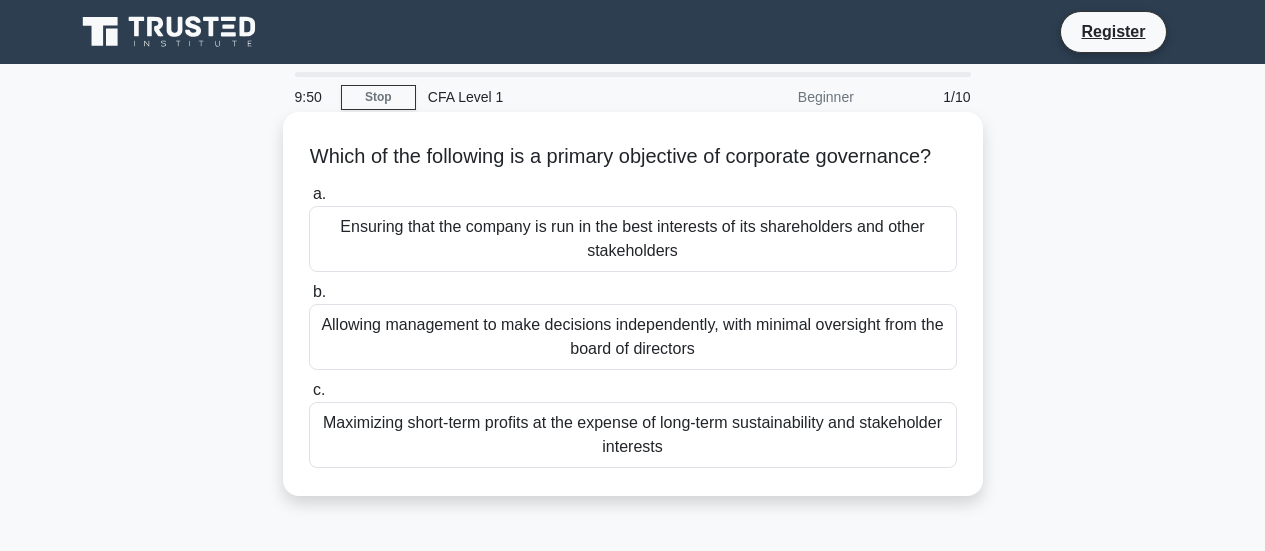 click on "Ensuring that the company is run in the best interests of its shareholders and other stakeholders" at bounding box center [633, 239] 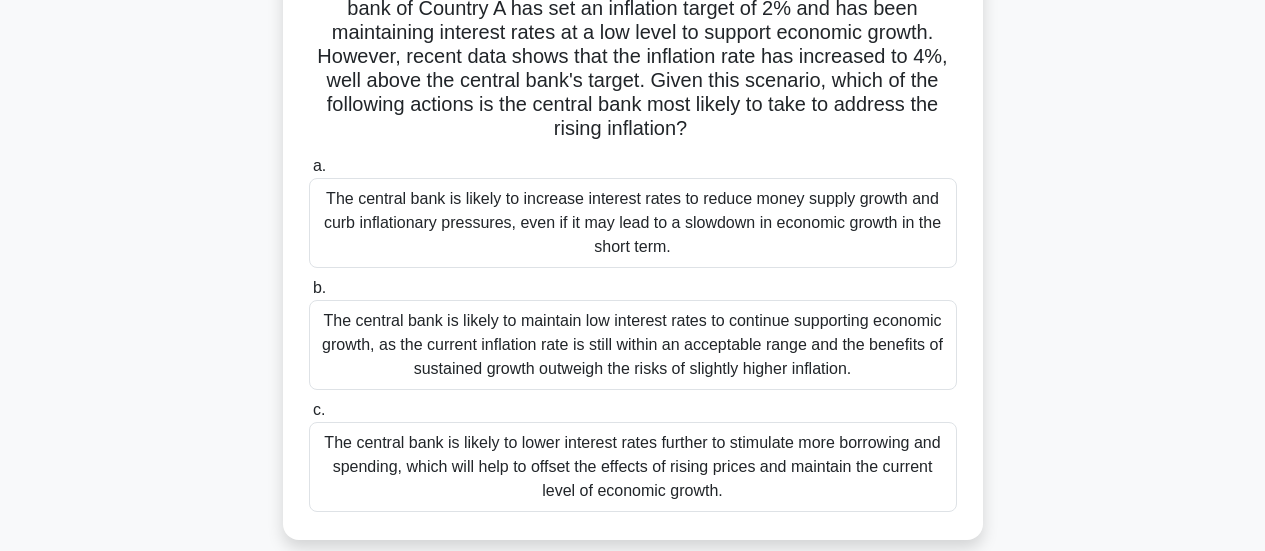 scroll, scrollTop: 213, scrollLeft: 0, axis: vertical 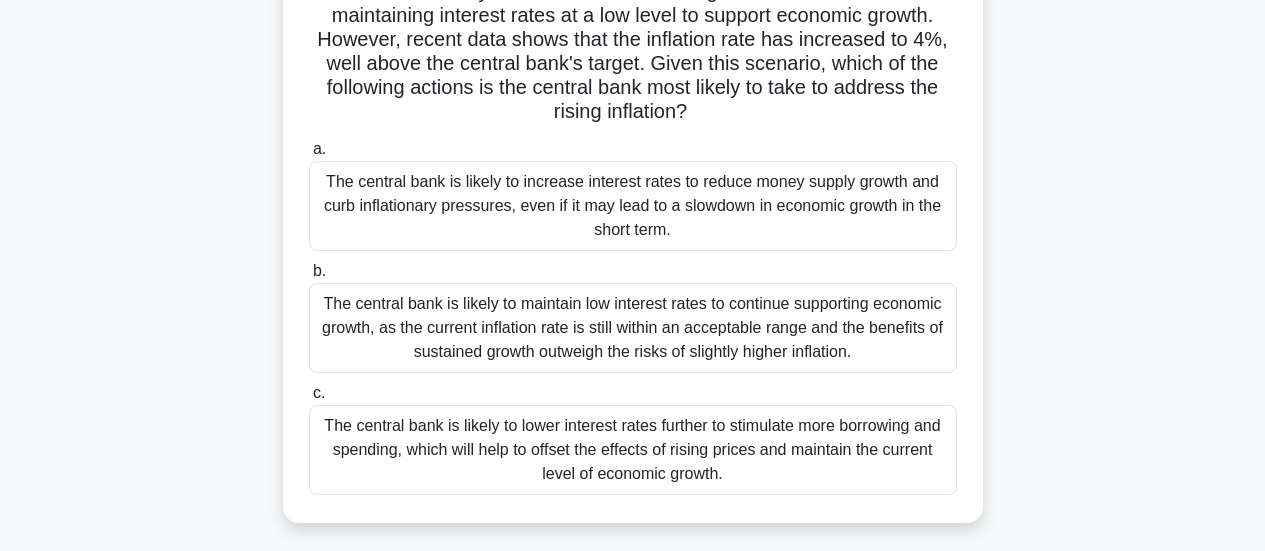 click on "The central bank is likely to increase interest rates to reduce money supply growth and curb inflationary pressures, even if it may lead to a slowdown in economic growth in the short term." at bounding box center [633, 206] 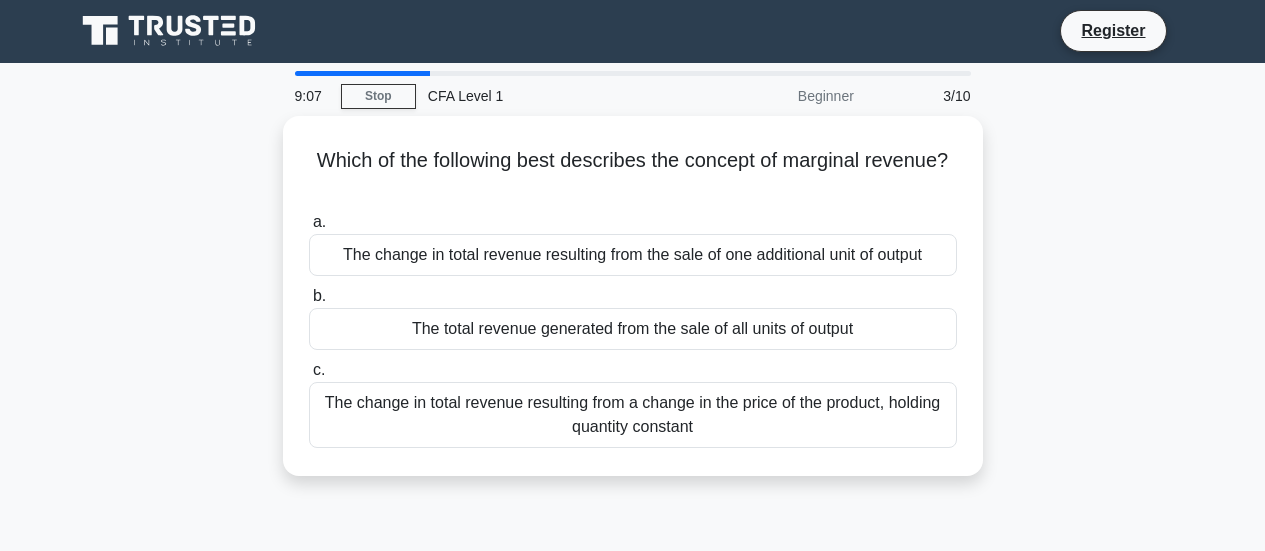 scroll, scrollTop: 0, scrollLeft: 0, axis: both 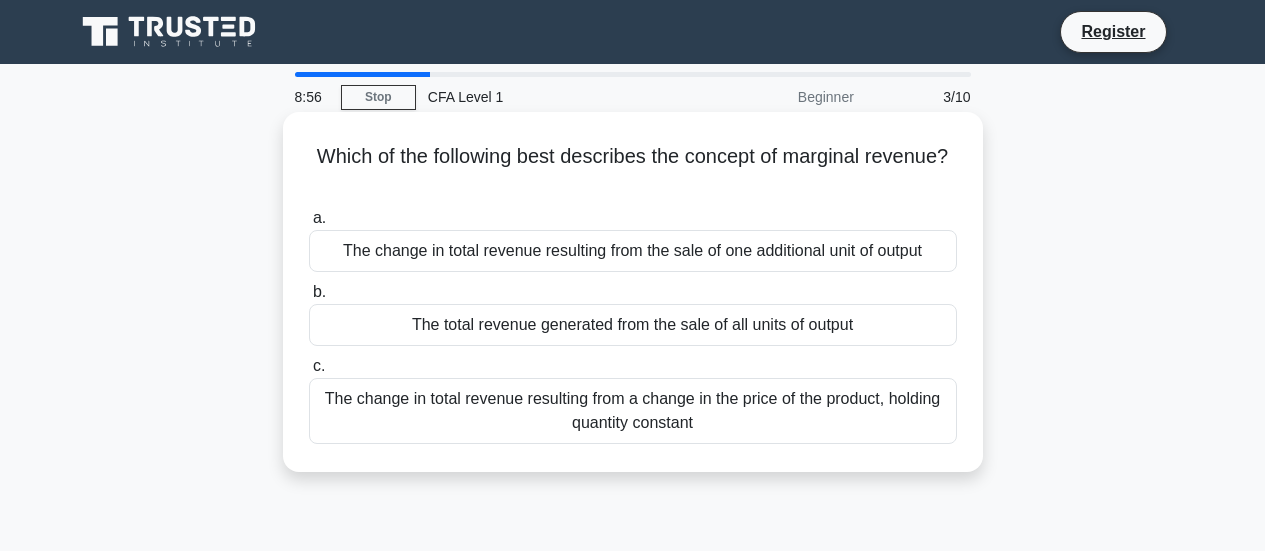 click on "The change in total revenue resulting from the sale of one additional unit of output" at bounding box center (633, 251) 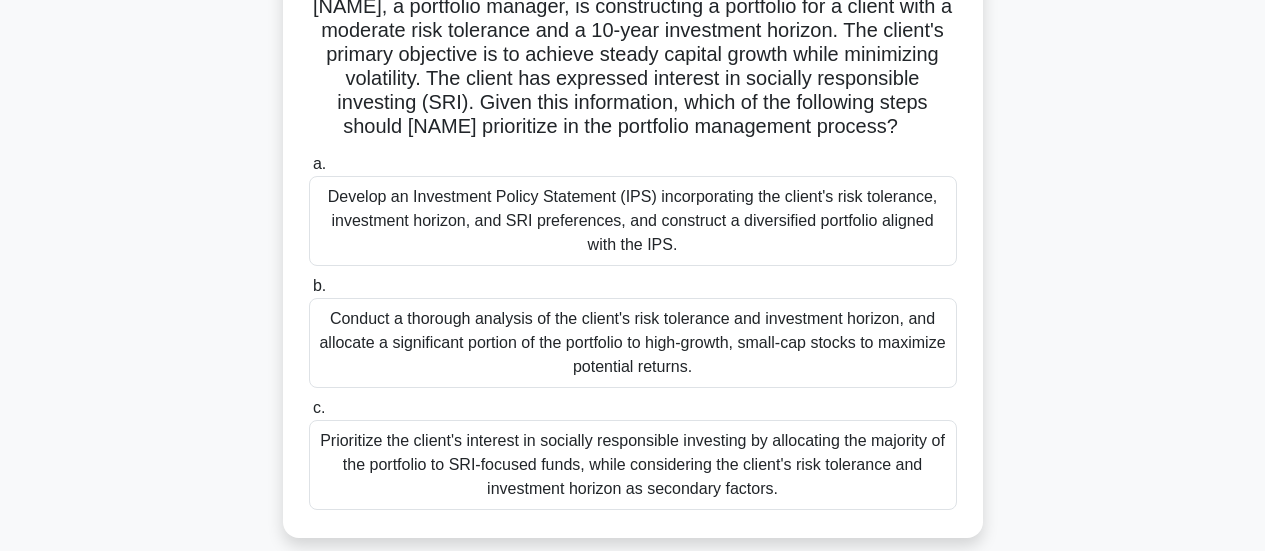 scroll, scrollTop: 164, scrollLeft: 0, axis: vertical 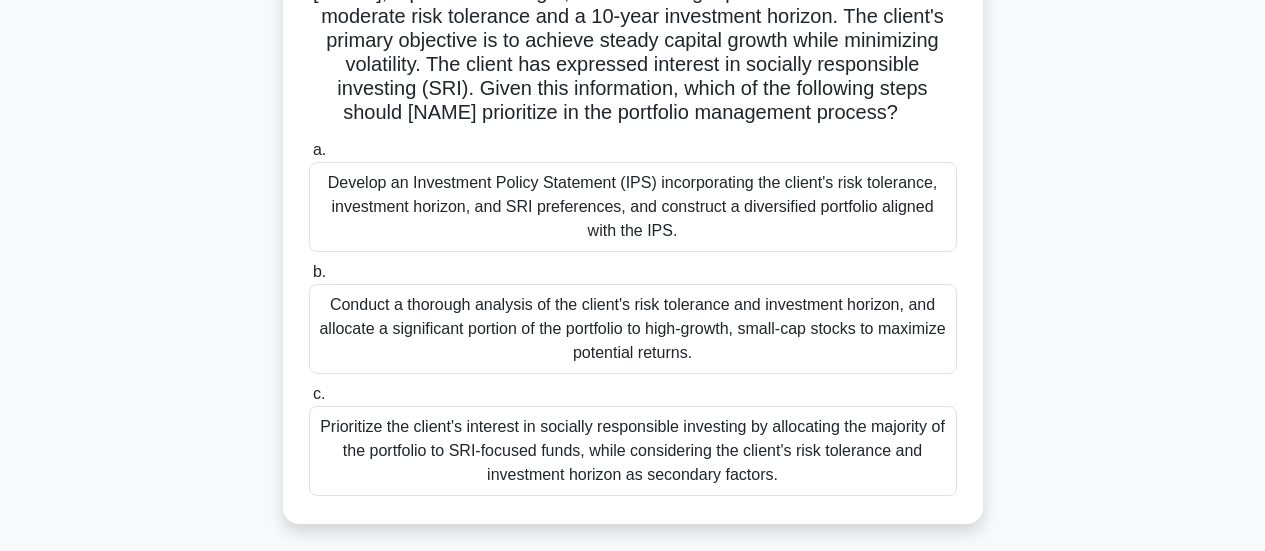 click on "Develop an Investment Policy Statement (IPS) incorporating the client's risk tolerance, investment horizon, and SRI preferences, and construct a diversified portfolio aligned with the IPS." at bounding box center [633, 207] 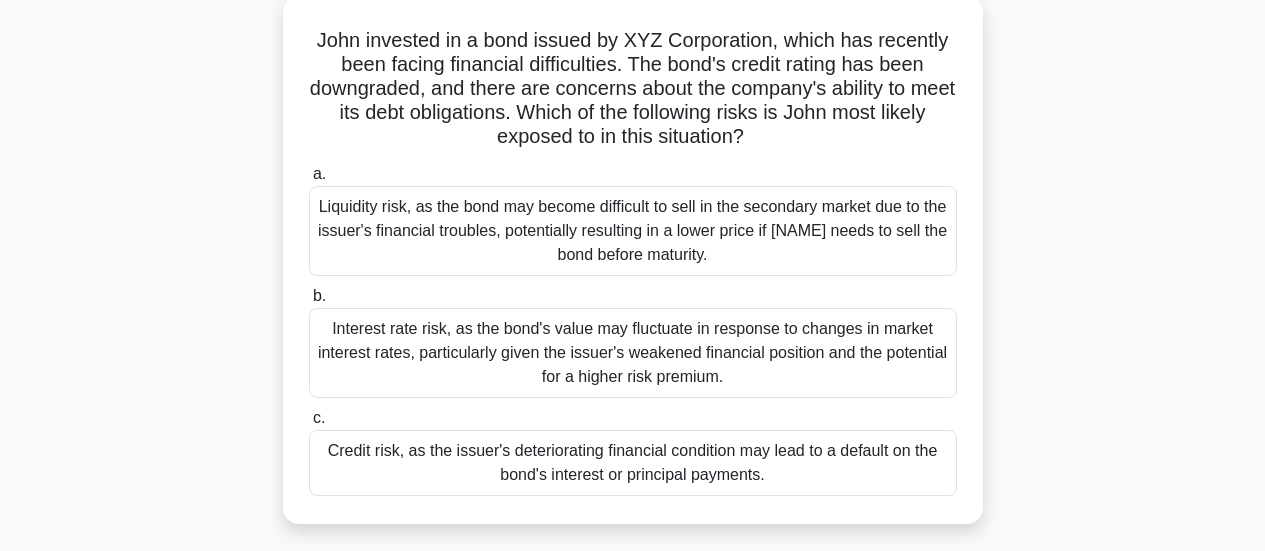 scroll, scrollTop: 122, scrollLeft: 0, axis: vertical 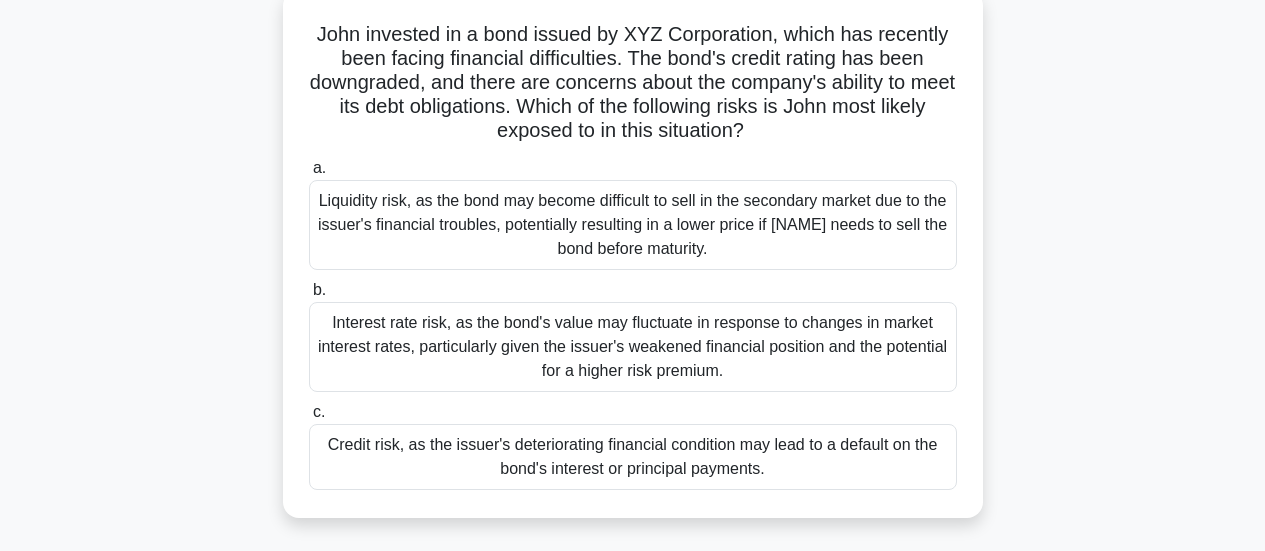 click on "Credit risk, as the issuer's deteriorating financial condition may lead to a default on the bond's interest or principal payments." at bounding box center [633, 457] 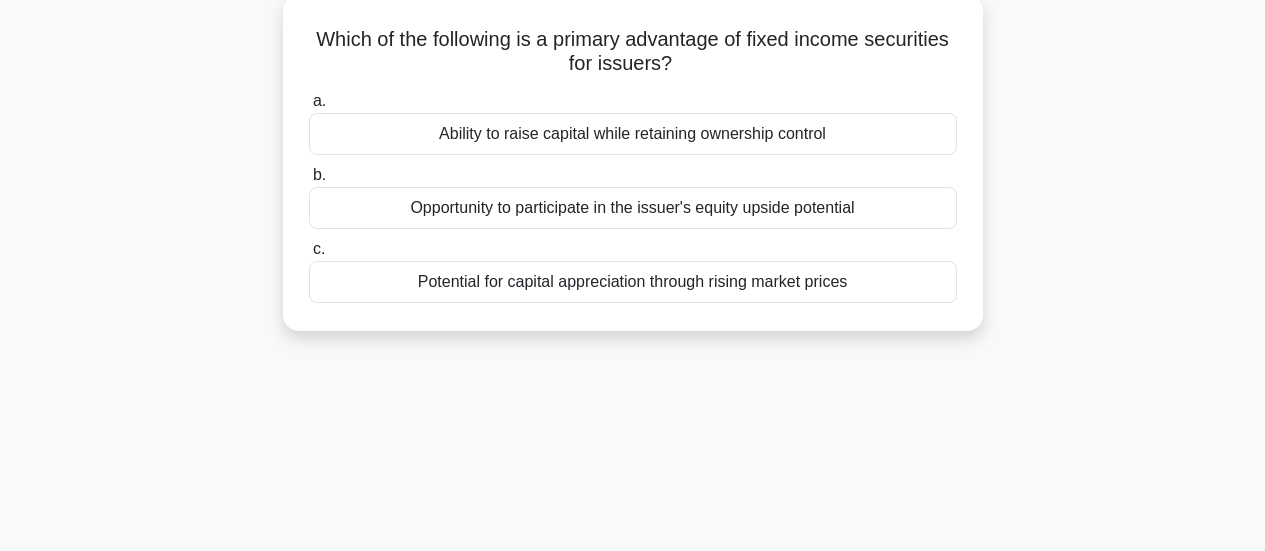 scroll, scrollTop: 0, scrollLeft: 0, axis: both 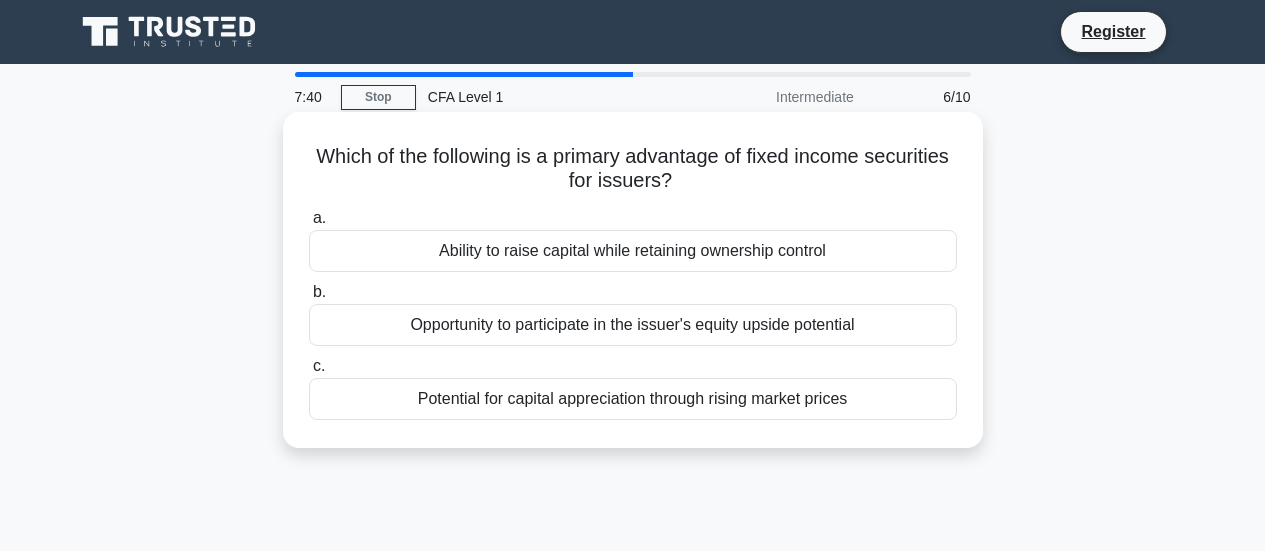 click on "Ability to raise capital while retaining ownership control" at bounding box center (633, 251) 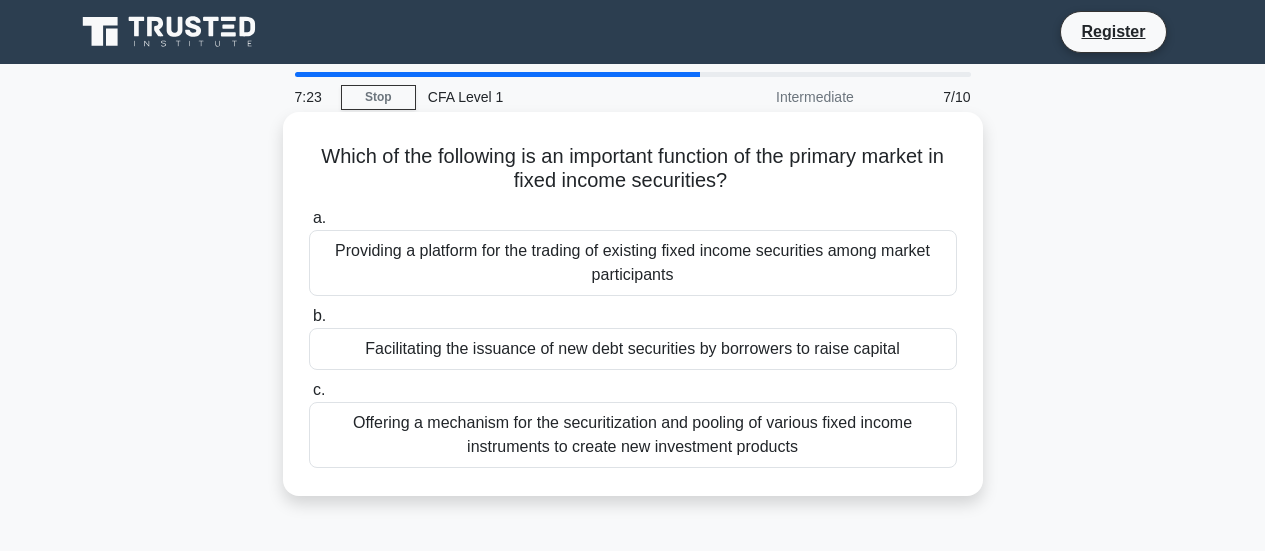 click on "Facilitating the issuance of new debt securities by borrowers to raise capital" at bounding box center [633, 349] 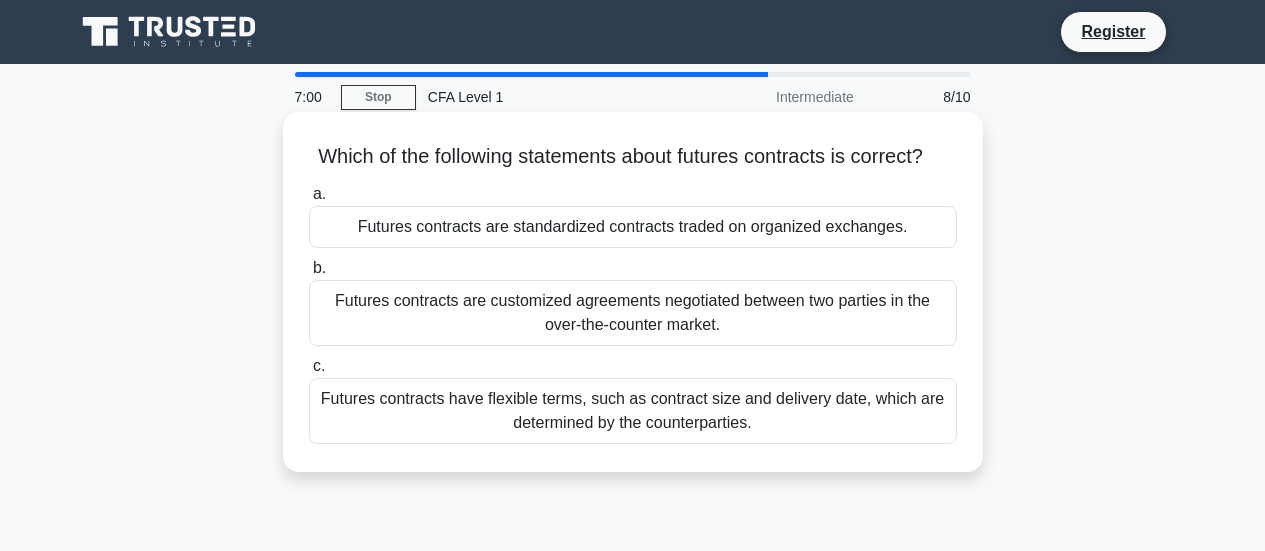 click on "Futures contracts are standardized contracts traded on organized exchanges." at bounding box center (633, 227) 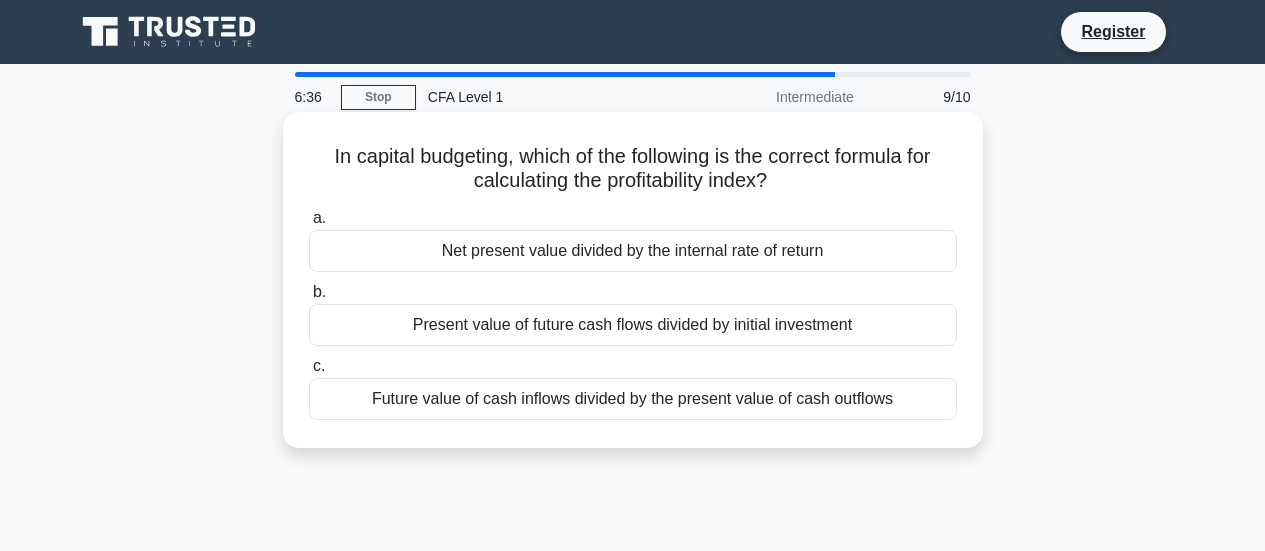click on "Present value of future cash flows divided by initial investment" at bounding box center (633, 325) 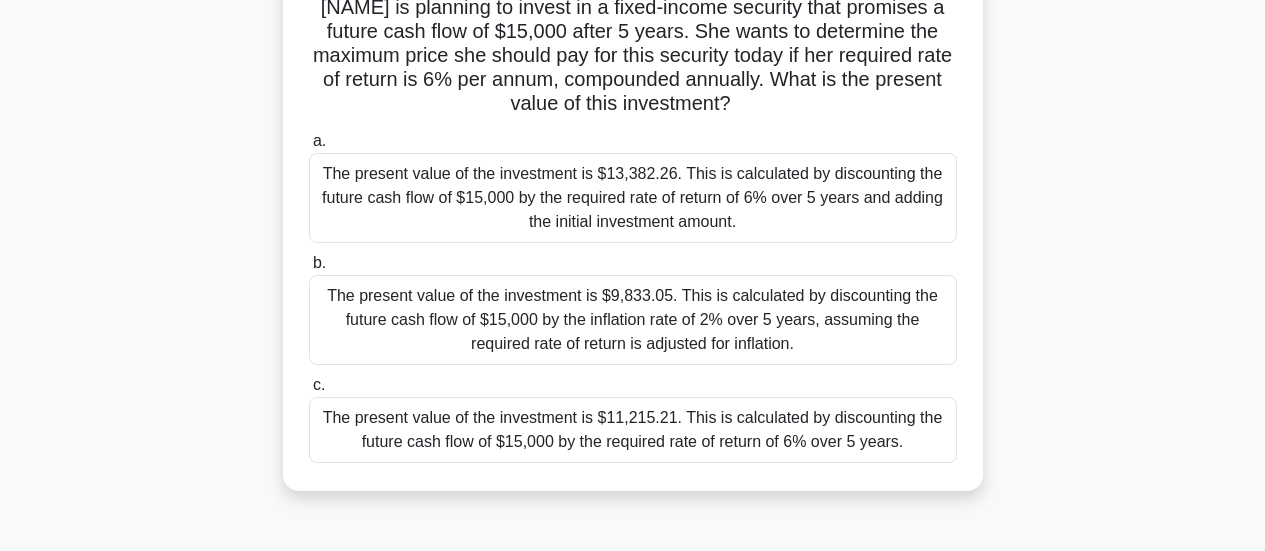scroll, scrollTop: 155, scrollLeft: 0, axis: vertical 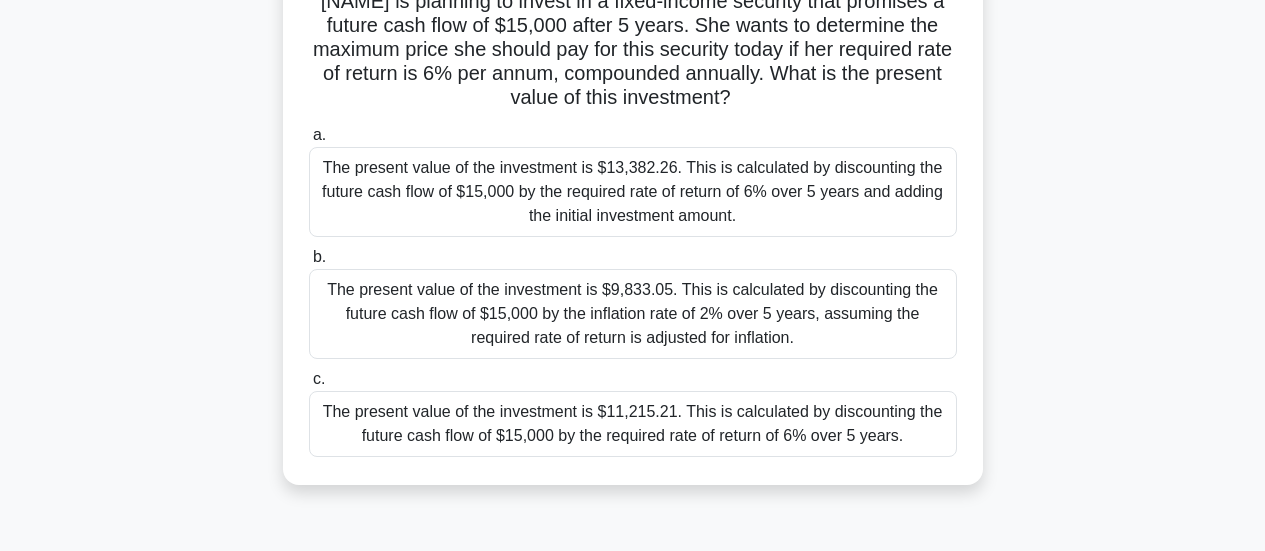 click on "The present value of the investment is $11,215.21. This is calculated by discounting the future cash flow of $15,000 by the required rate of return of 6% over 5 years." at bounding box center [633, 424] 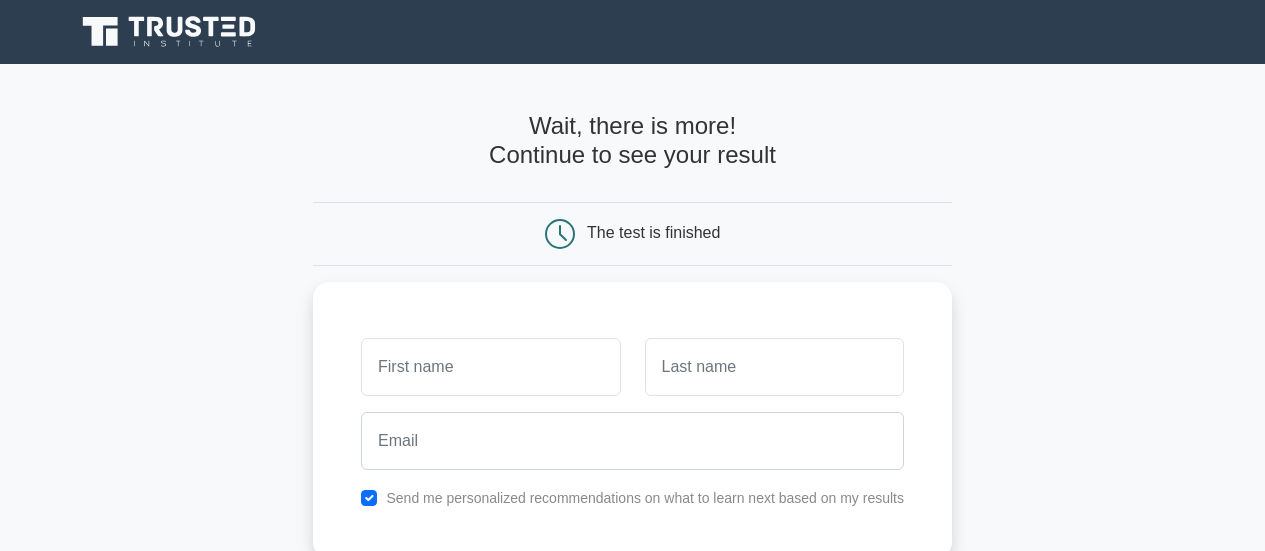 scroll, scrollTop: 0, scrollLeft: 0, axis: both 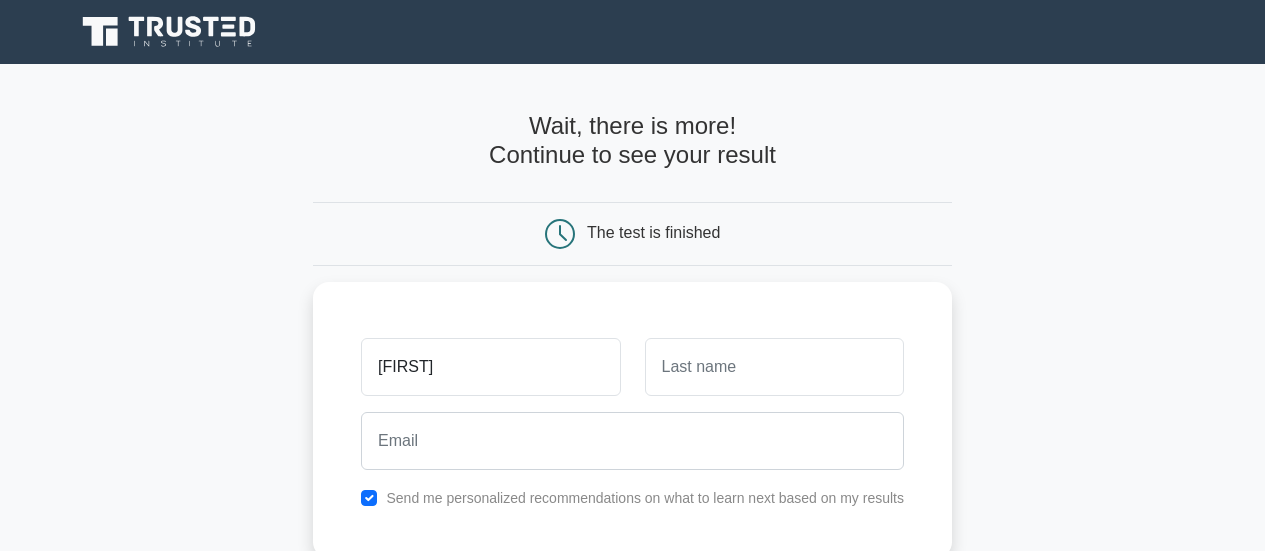 type on "[NAME]" 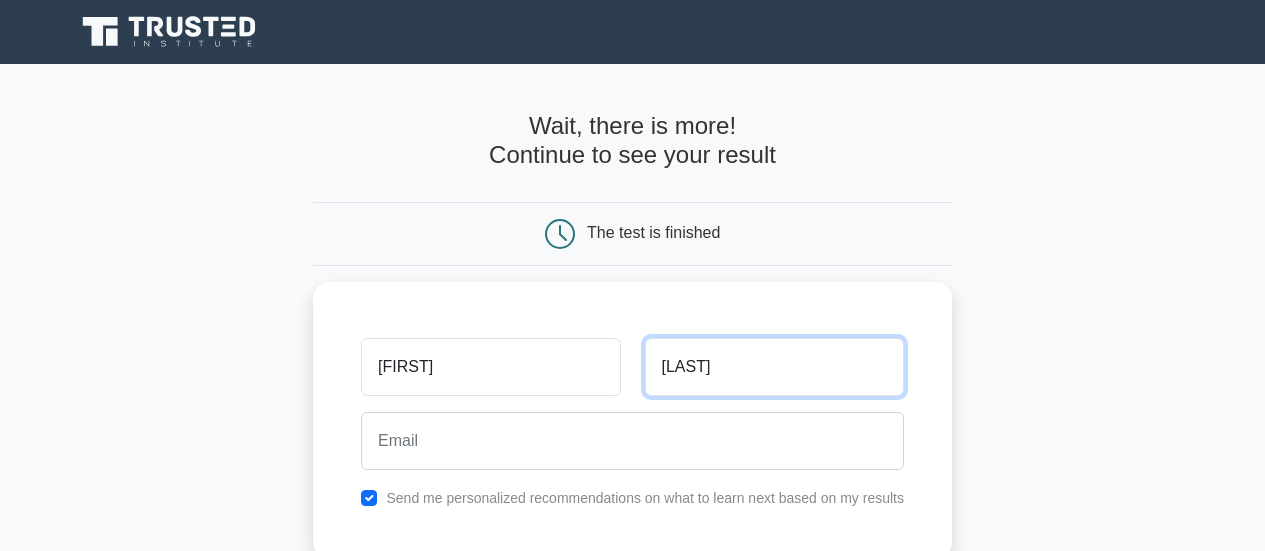 type on "Azmi" 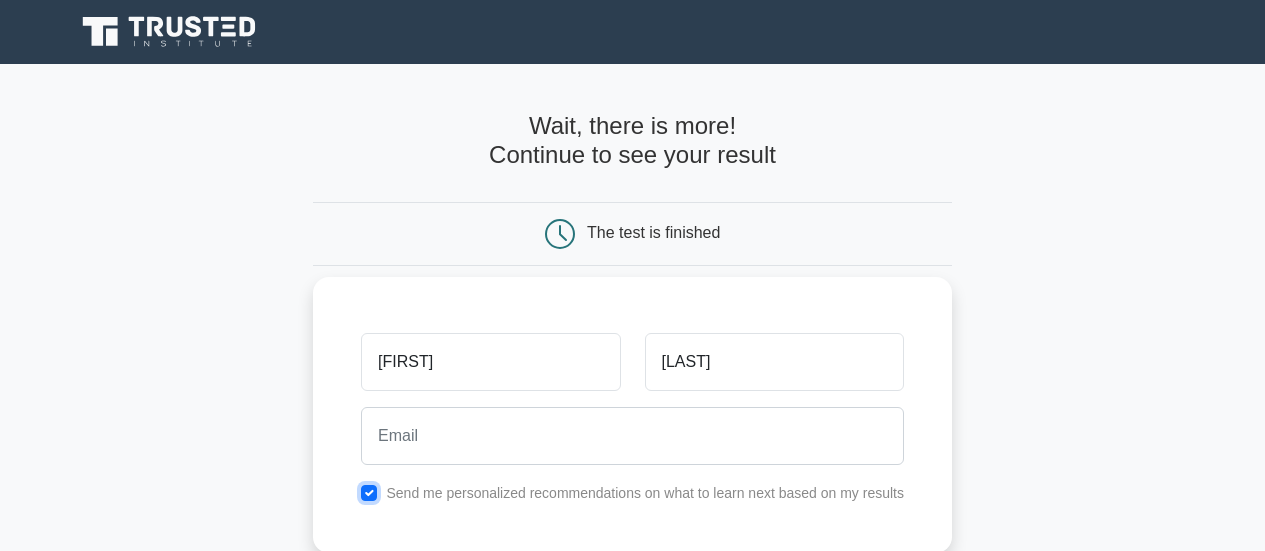 click at bounding box center (369, 493) 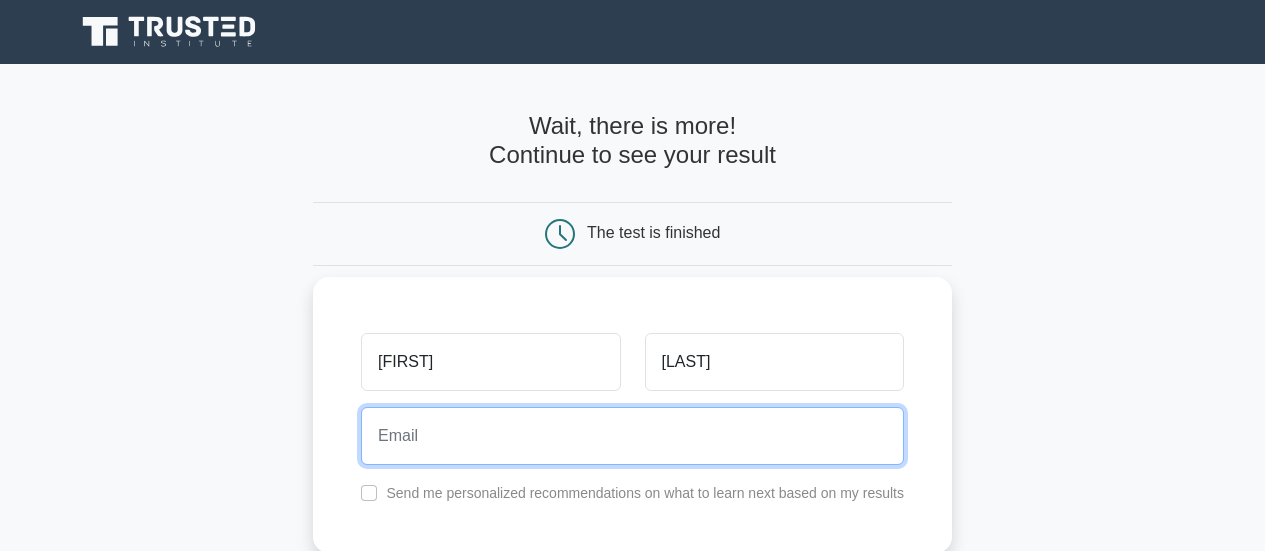click at bounding box center (632, 436) 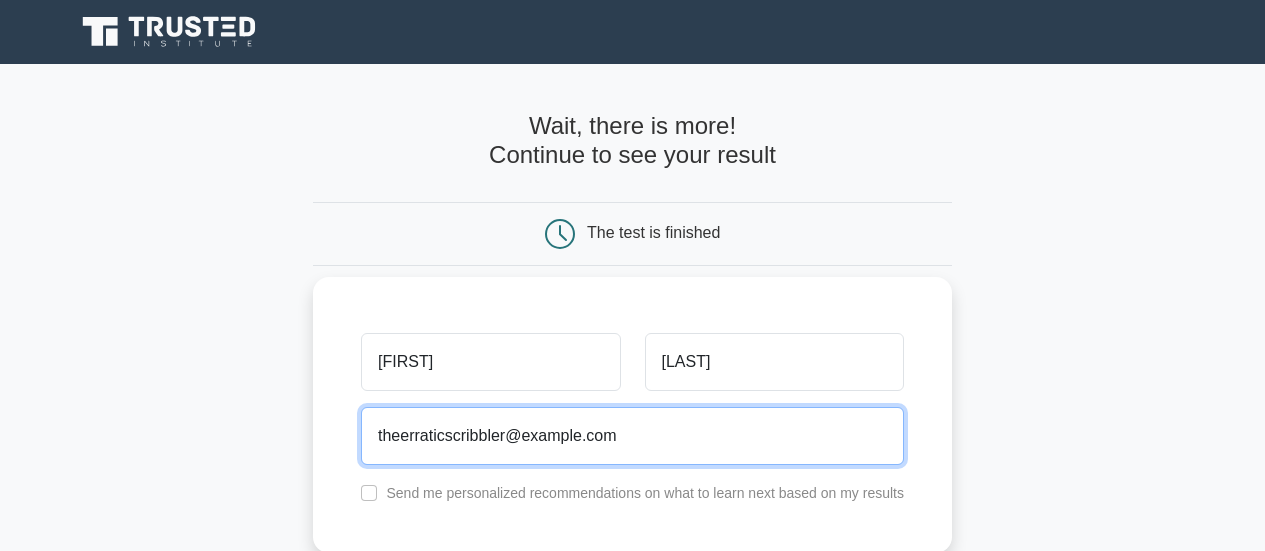 scroll, scrollTop: 368, scrollLeft: 0, axis: vertical 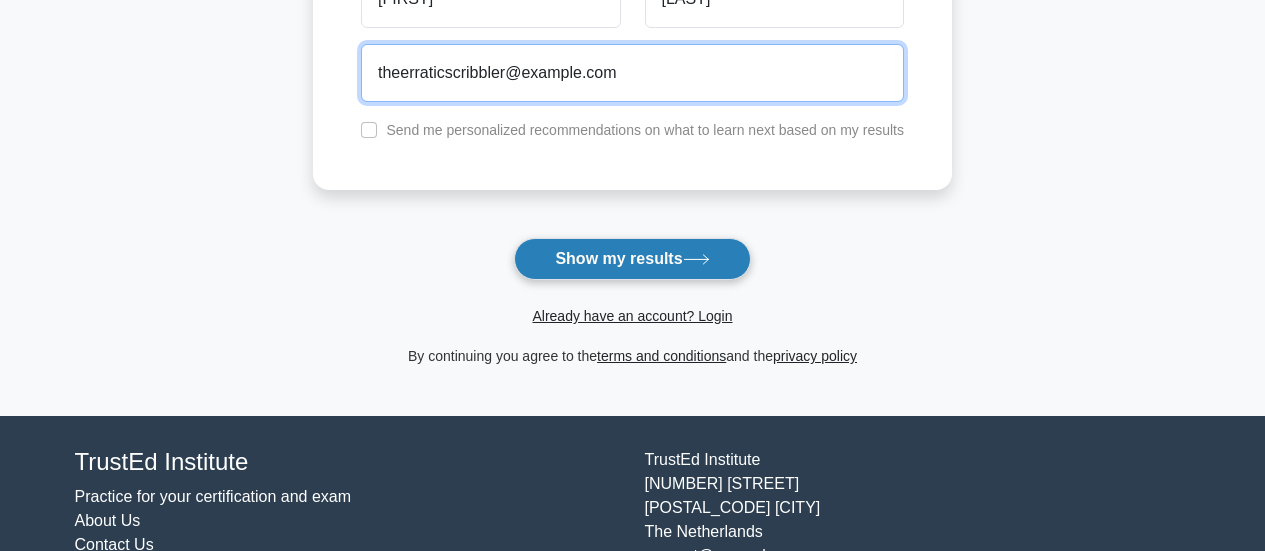 type on "theerraticscribbler@gmail.com" 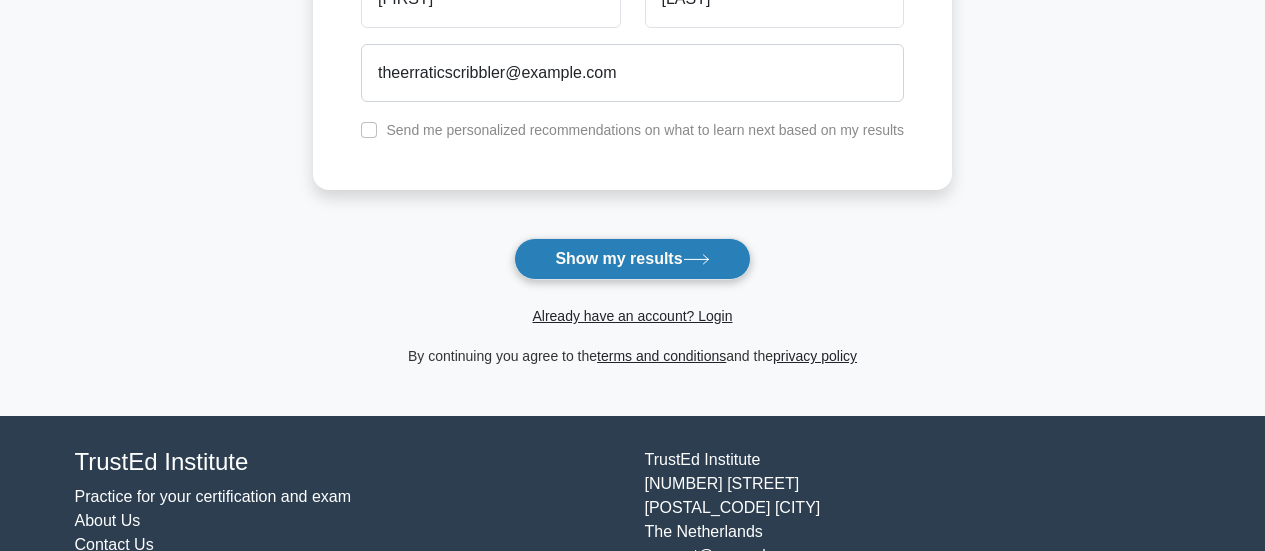 click on "Show my results" at bounding box center (632, 259) 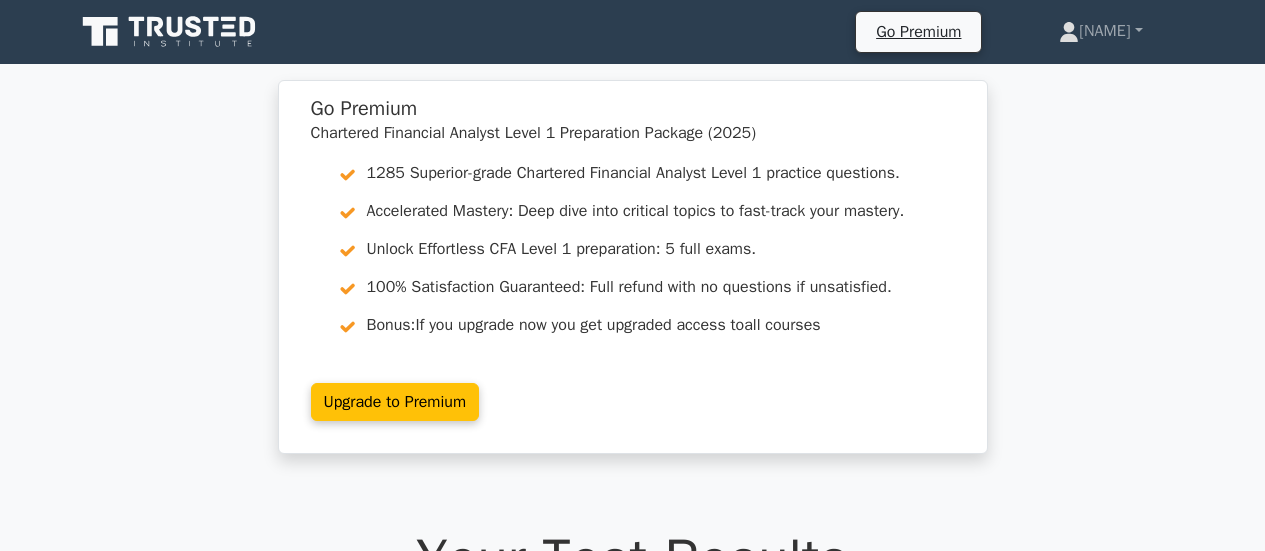 scroll, scrollTop: 0, scrollLeft: 0, axis: both 